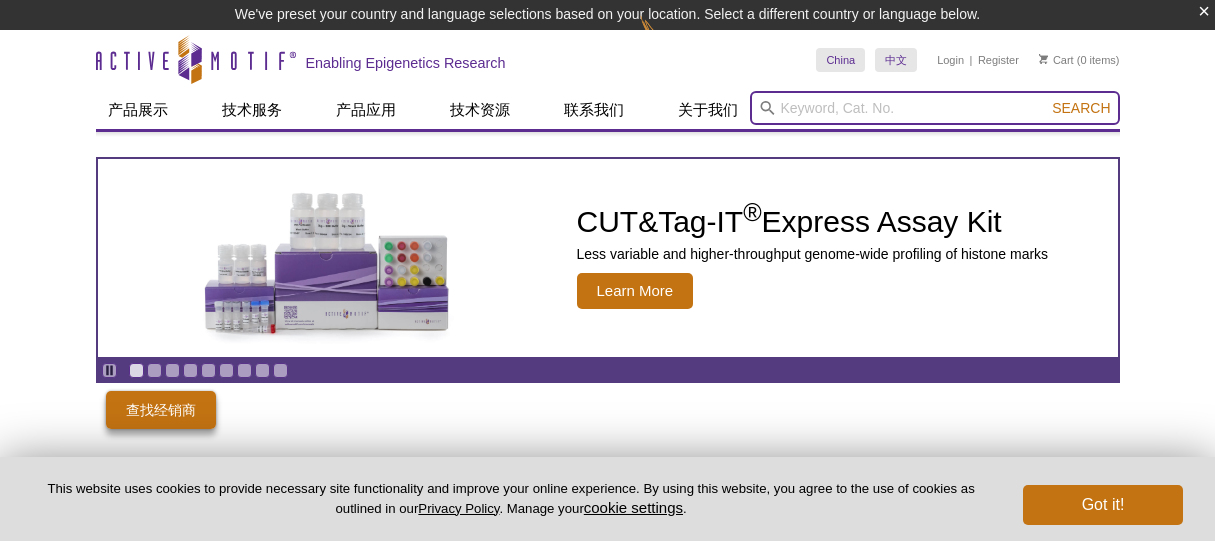 click at bounding box center [935, 108] 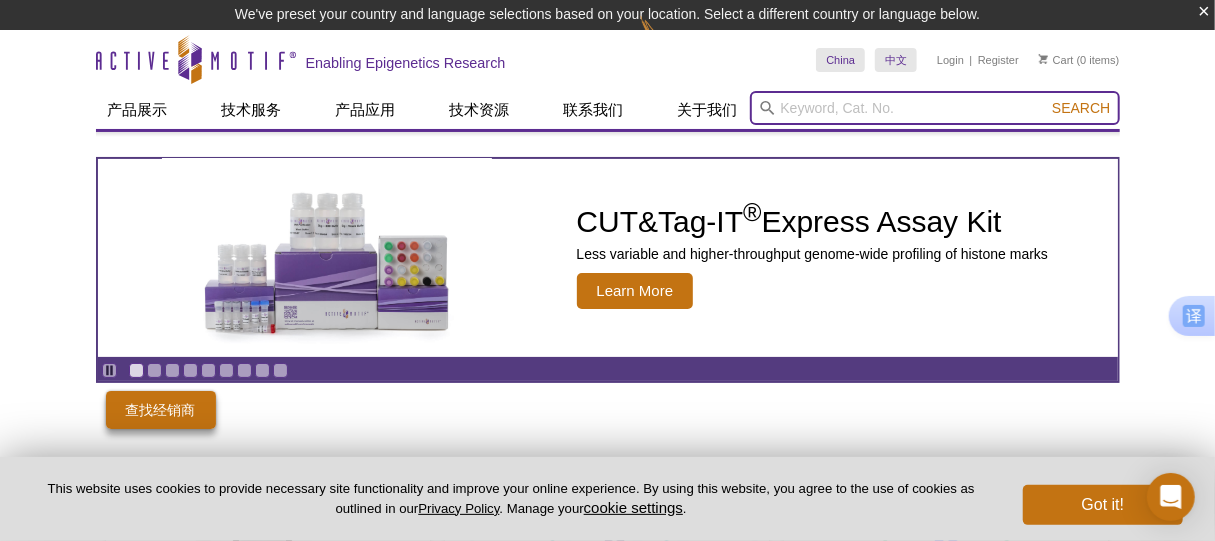 scroll, scrollTop: 0, scrollLeft: 0, axis: both 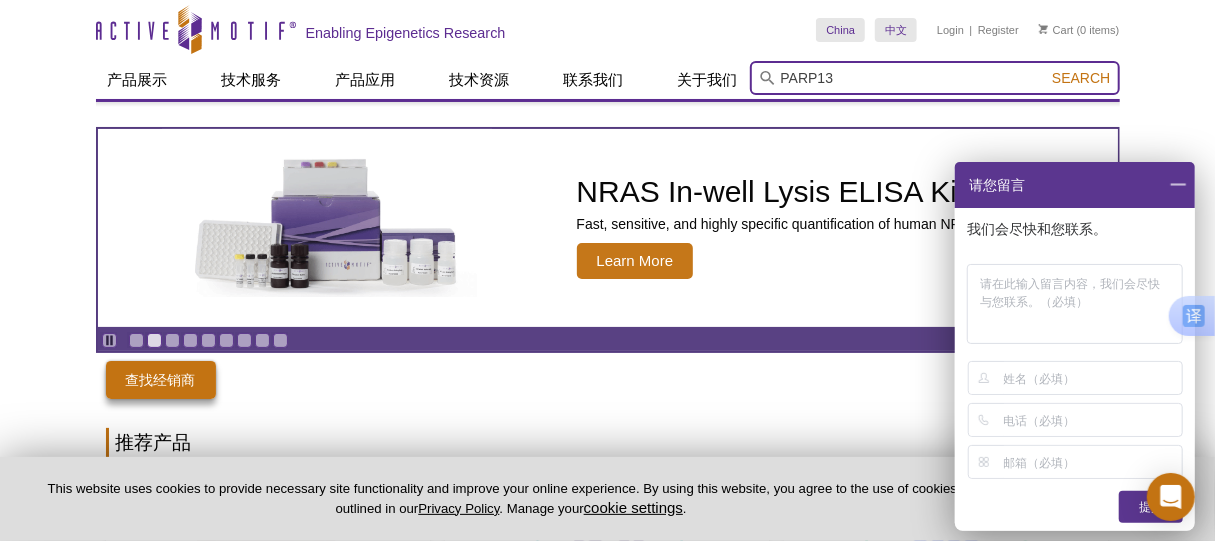 type on "PARP13" 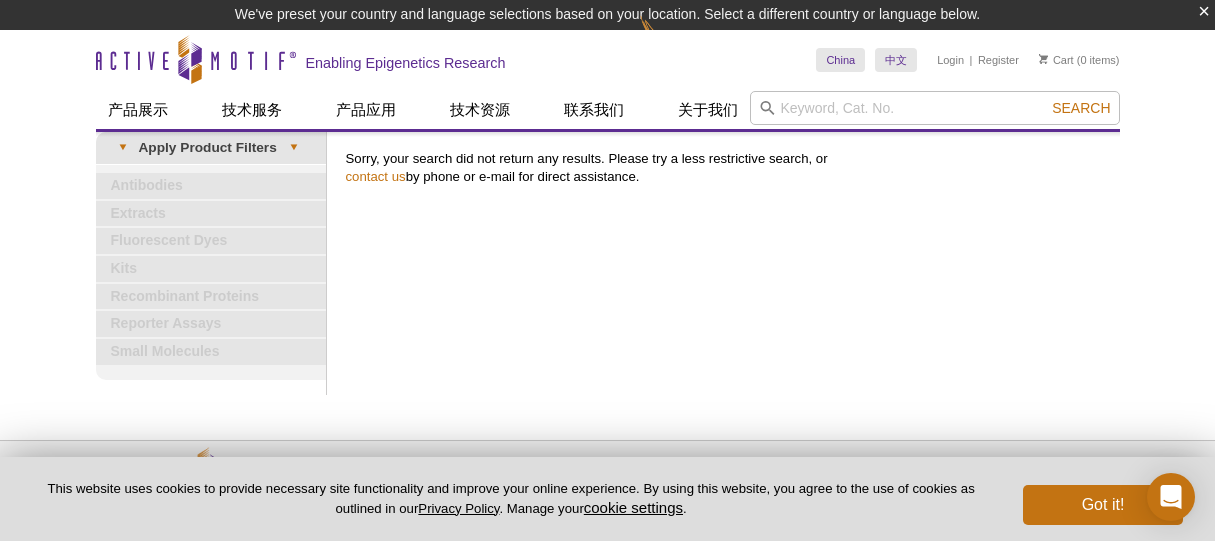 scroll, scrollTop: 0, scrollLeft: 0, axis: both 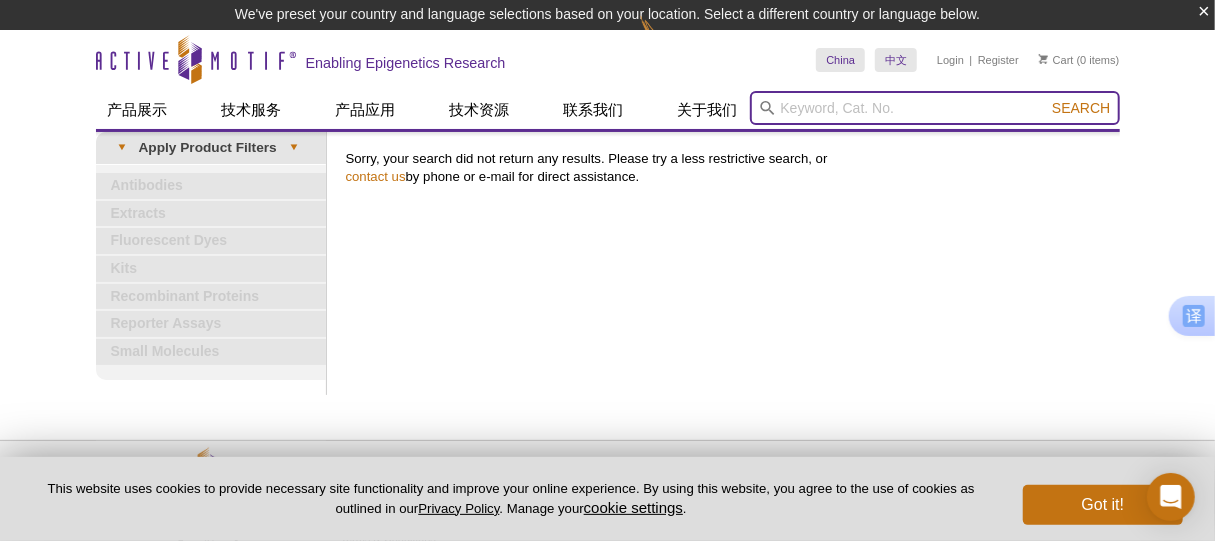 click at bounding box center (935, 108) 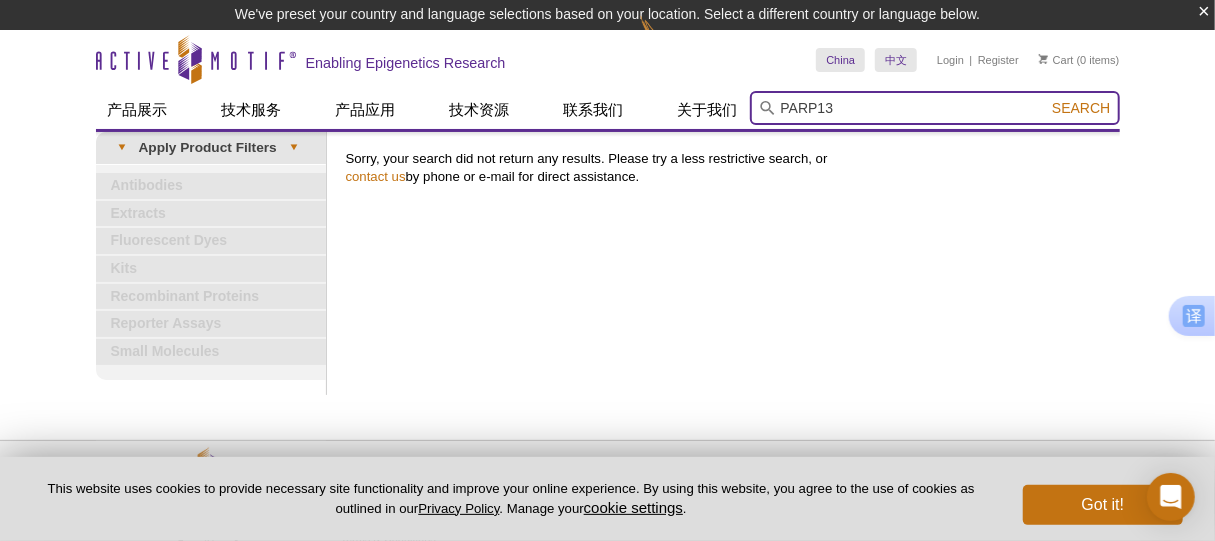 type on "PARP13" 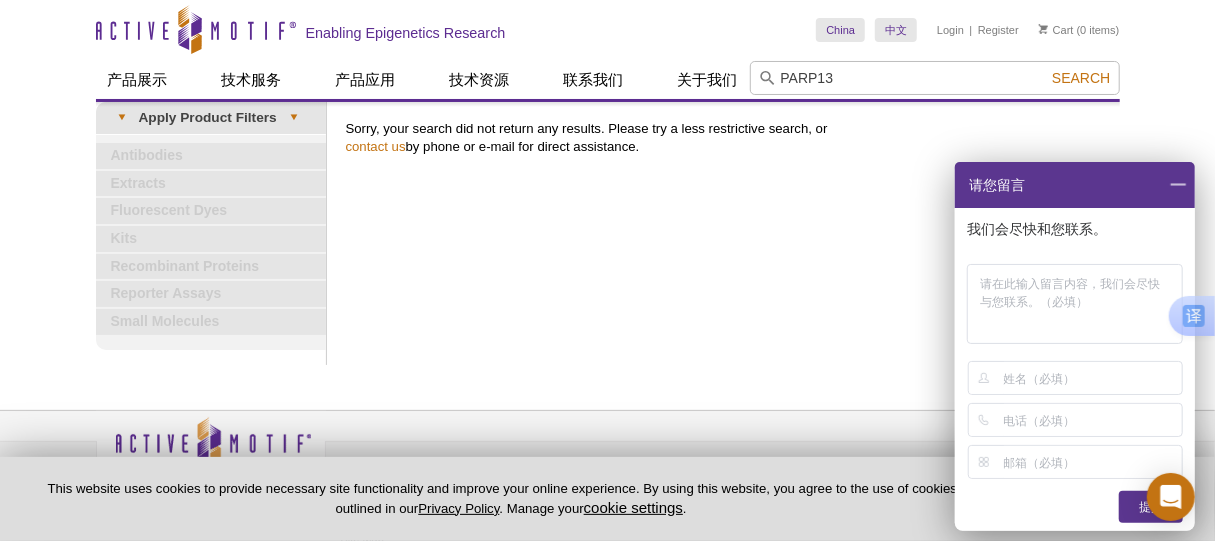 click at bounding box center [1178, 185] 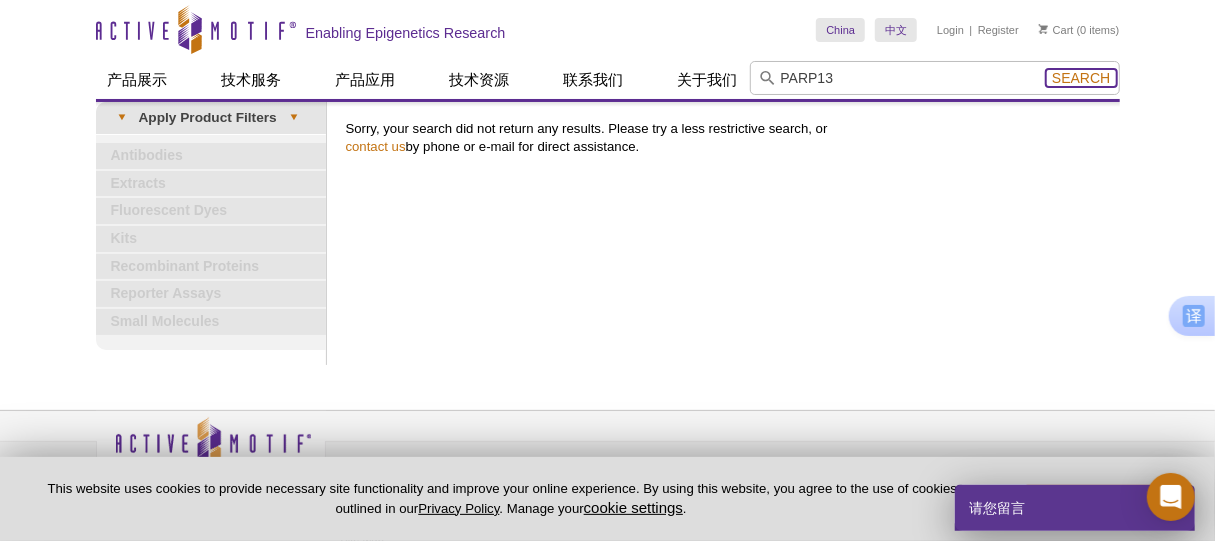 click on "Search" at bounding box center [1081, 78] 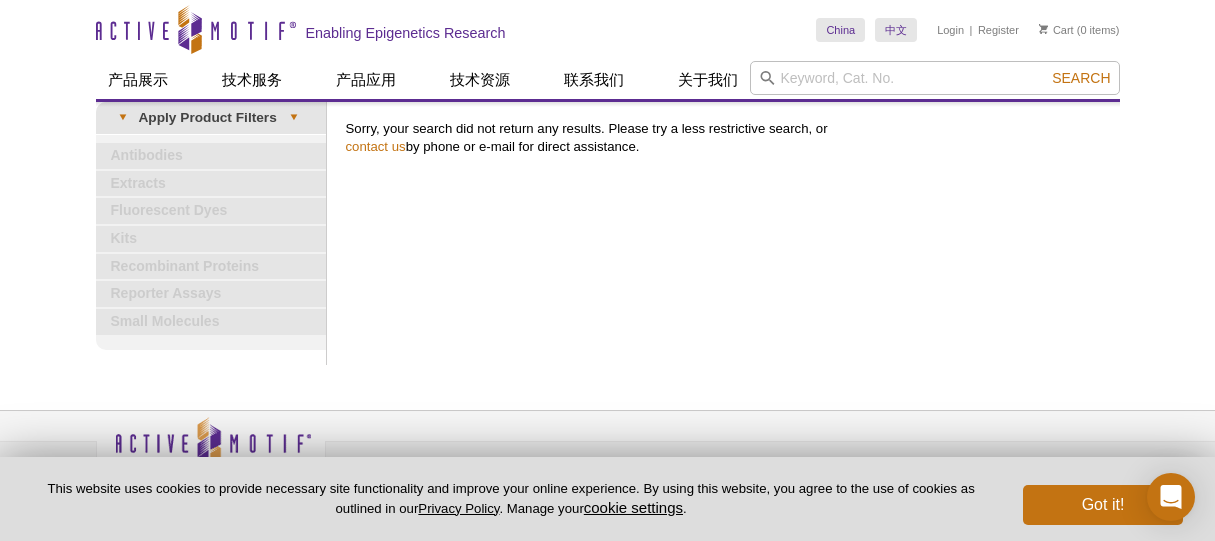 scroll, scrollTop: 0, scrollLeft: 0, axis: both 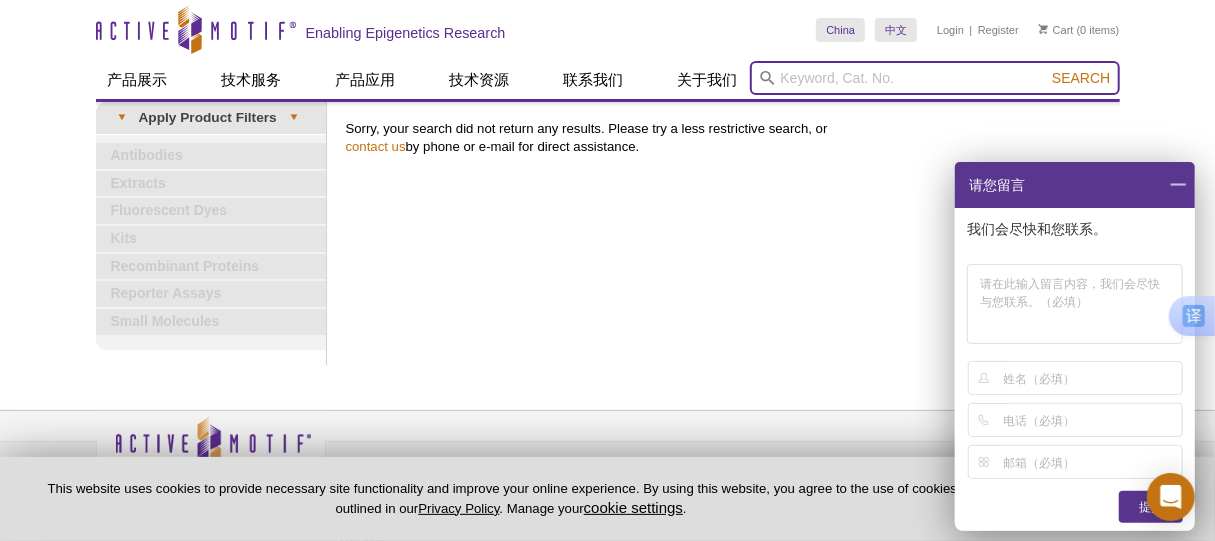 click at bounding box center (935, 78) 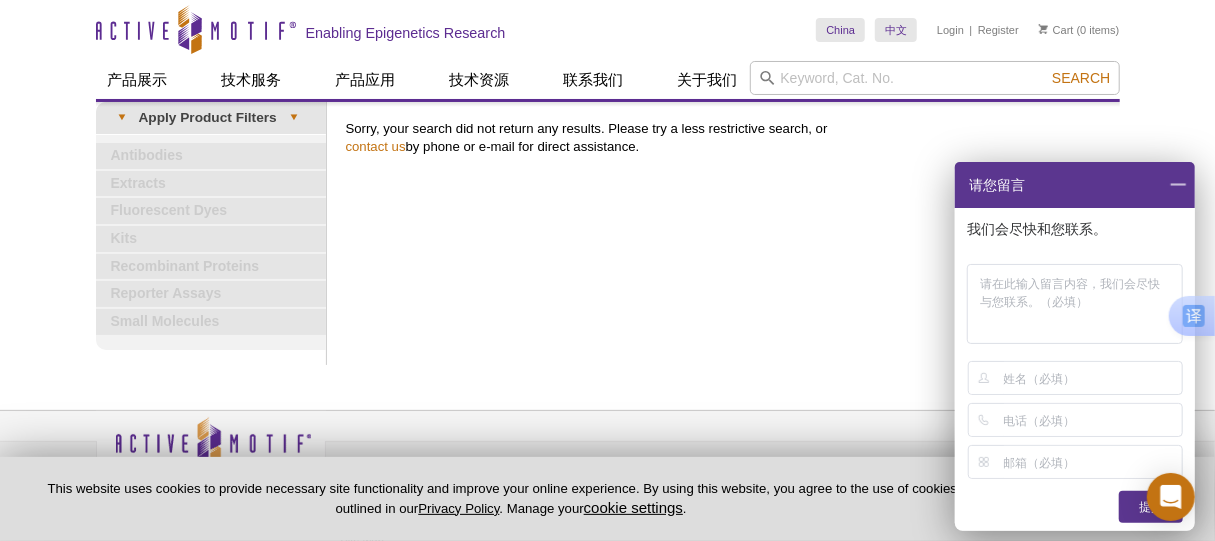 drag, startPoint x: 1175, startPoint y: 182, endPoint x: 1098, endPoint y: 139, distance: 88.19297 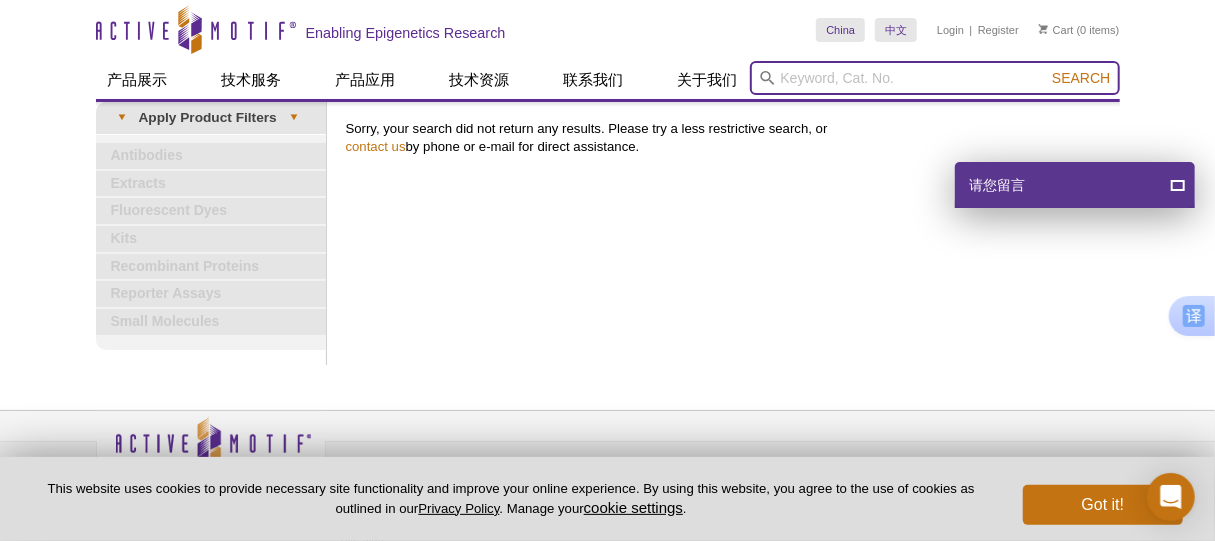 click at bounding box center [935, 78] 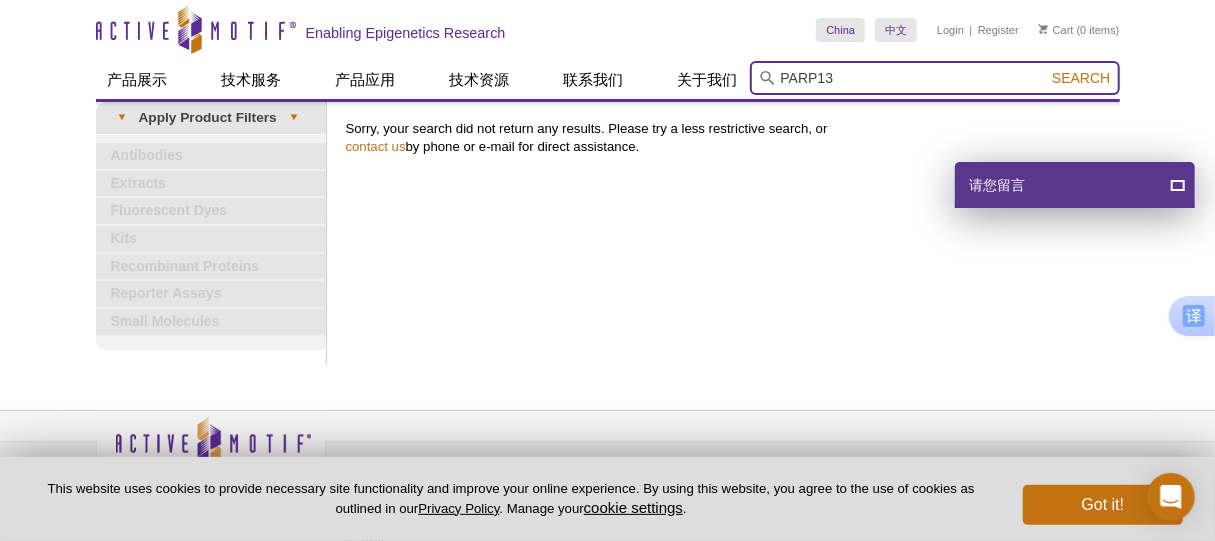 type on "PARP13" 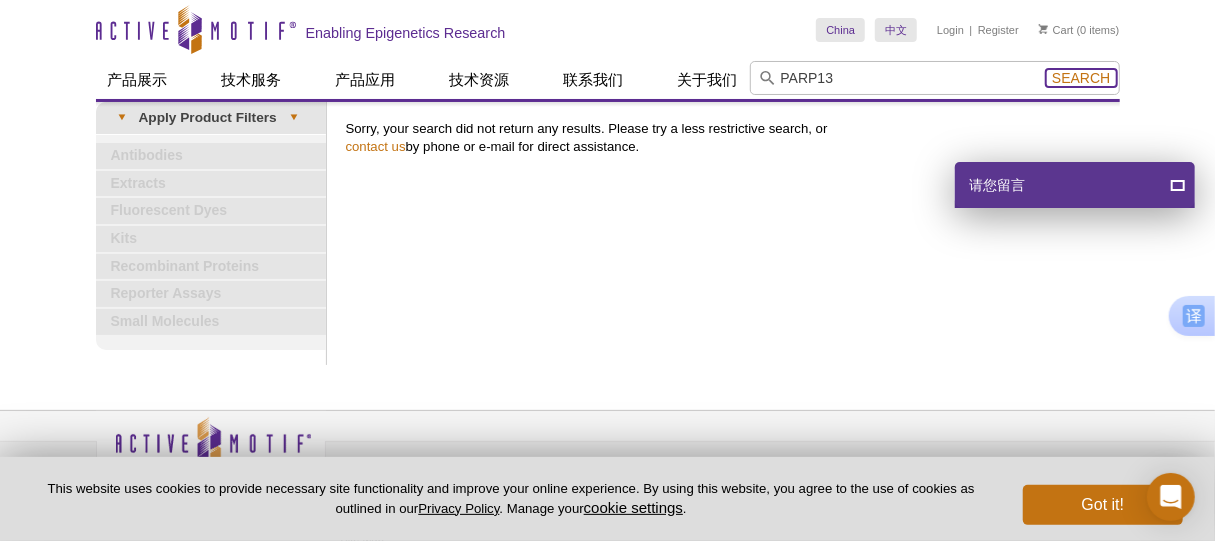 click on "Search" at bounding box center [1081, 78] 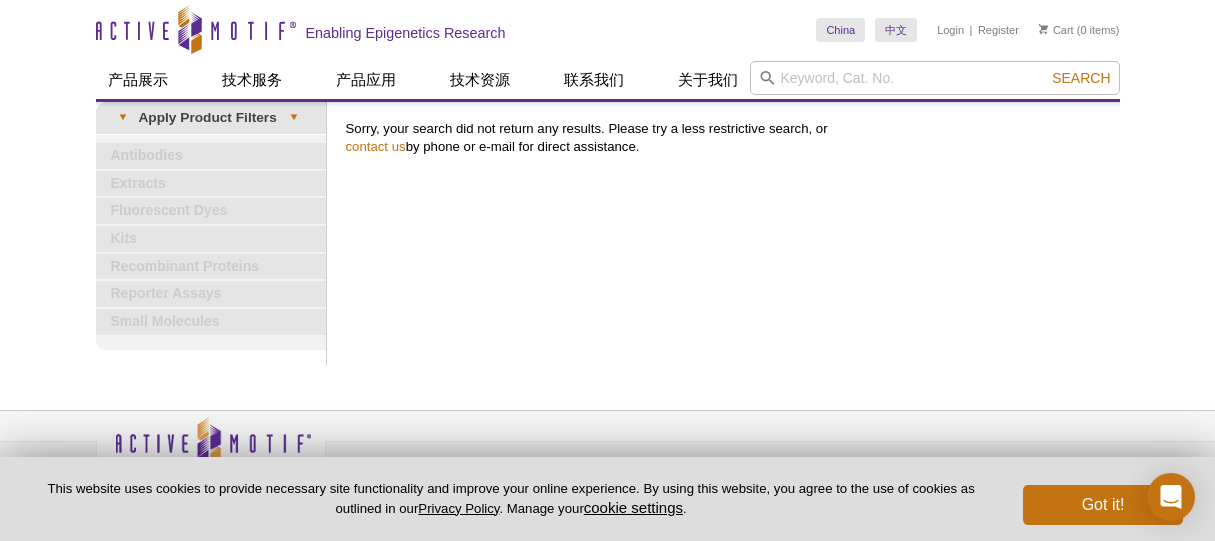 scroll, scrollTop: 0, scrollLeft: 0, axis: both 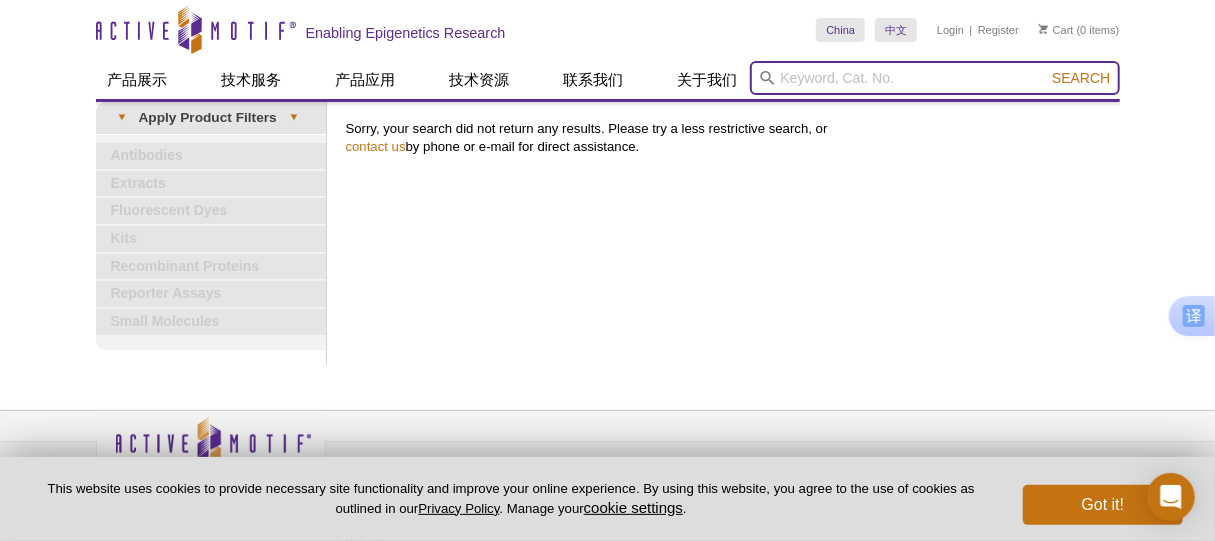 click at bounding box center (935, 78) 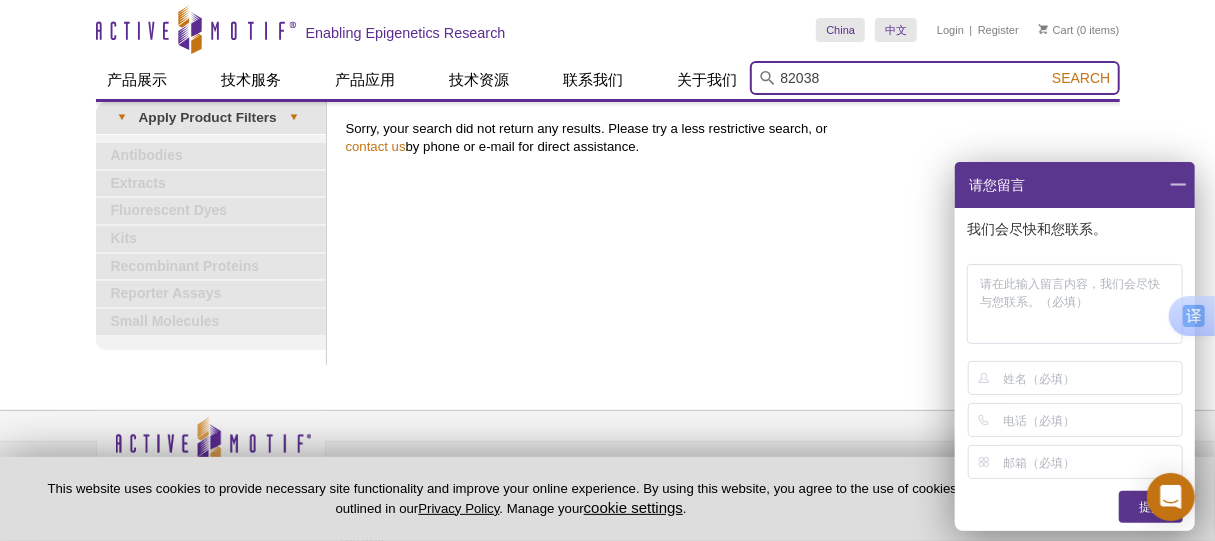 type on "82038" 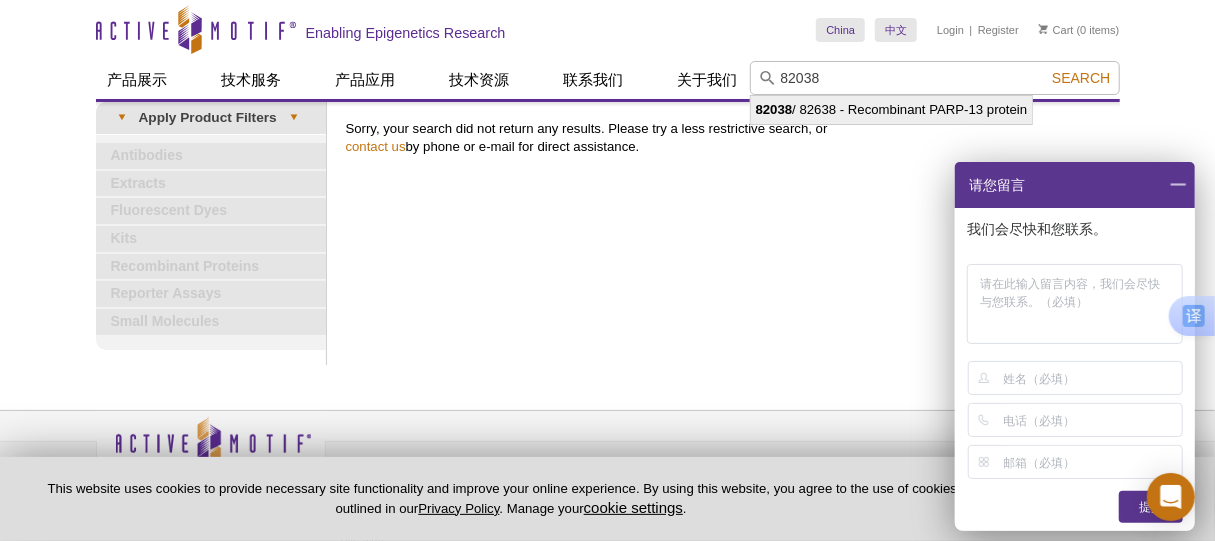 click at bounding box center [1178, 185] 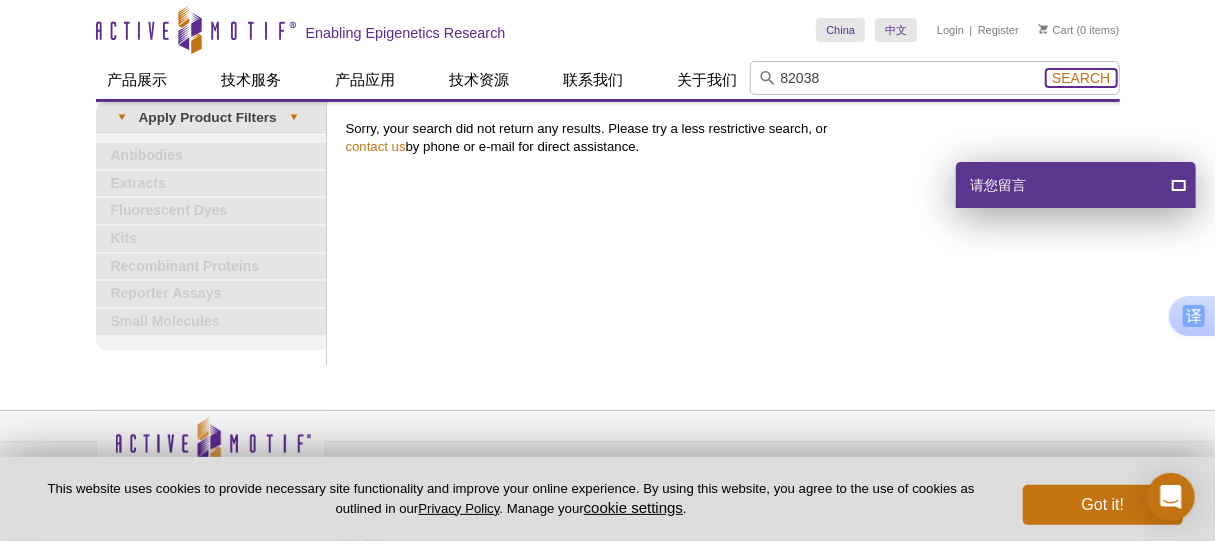click on "Search" at bounding box center [1081, 78] 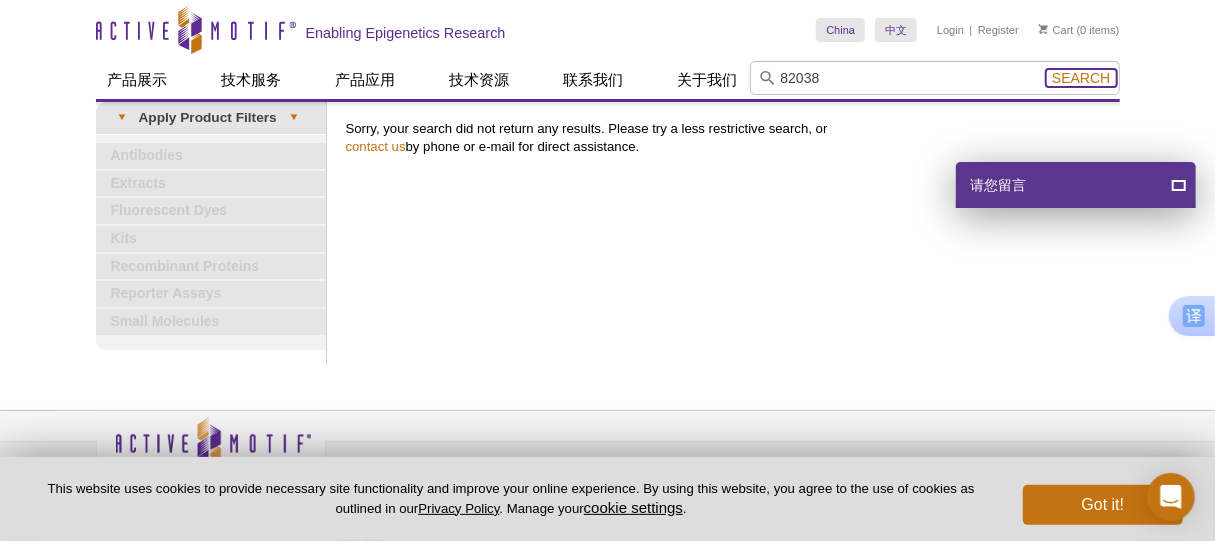 click on "Search" at bounding box center (1081, 78) 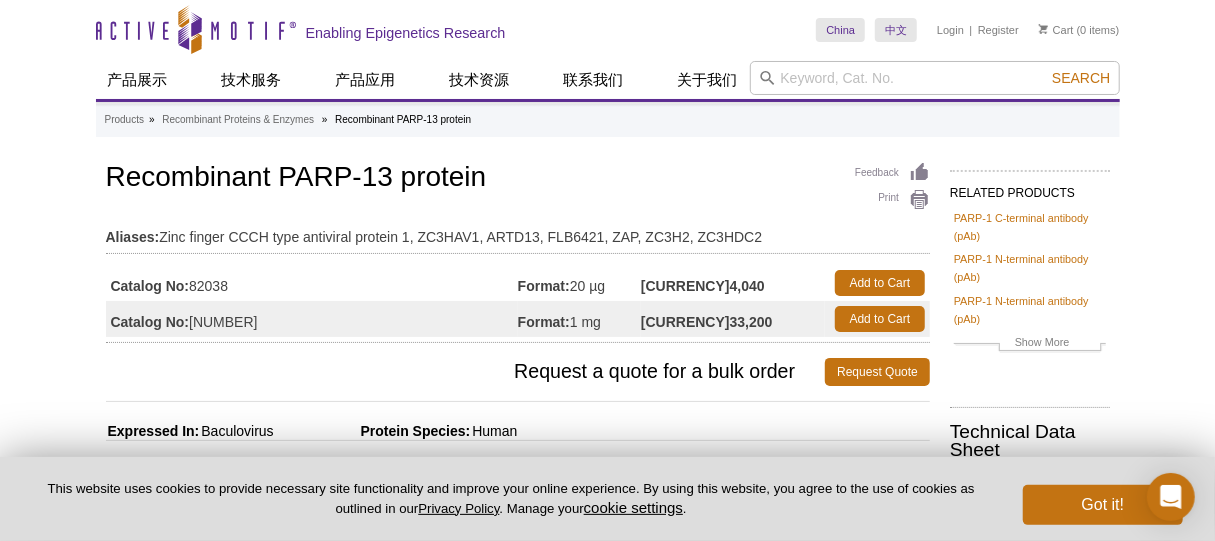 scroll, scrollTop: 178, scrollLeft: 0, axis: vertical 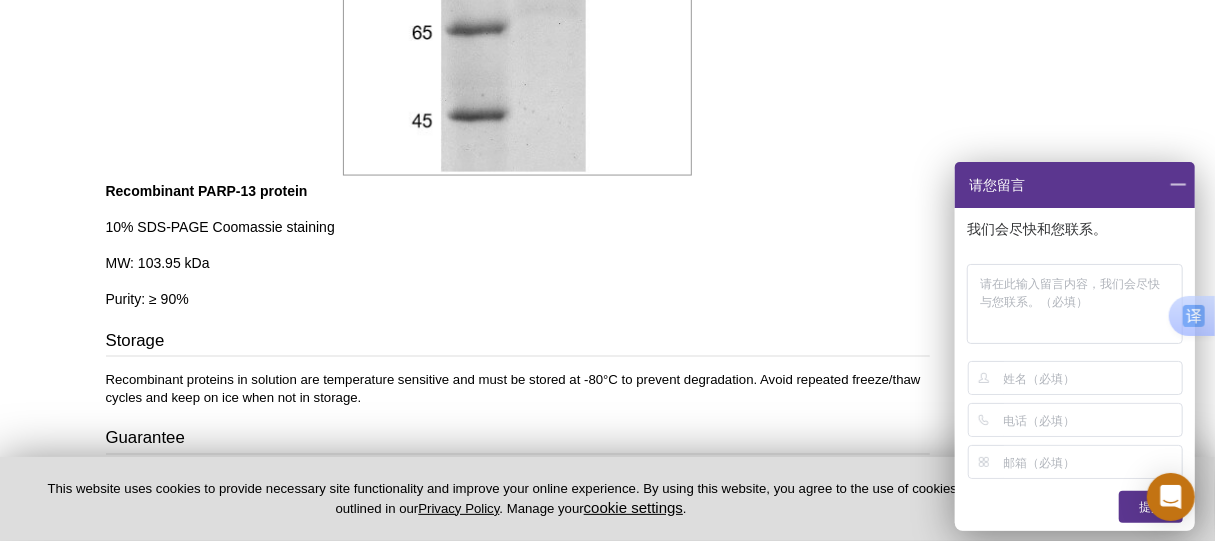 click at bounding box center [1178, 185] 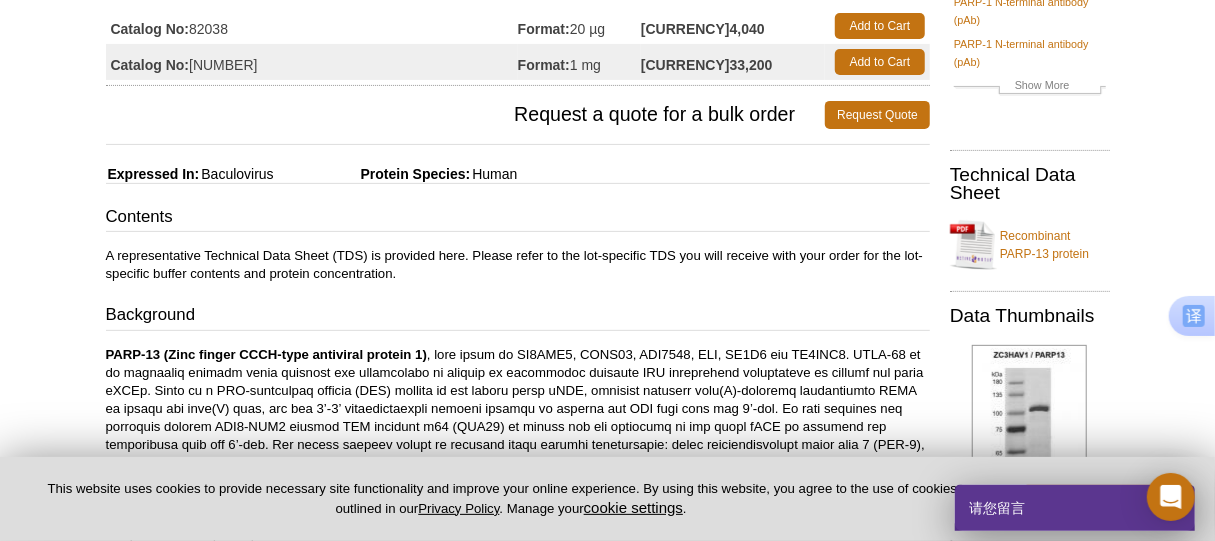 scroll, scrollTop: 254, scrollLeft: 0, axis: vertical 